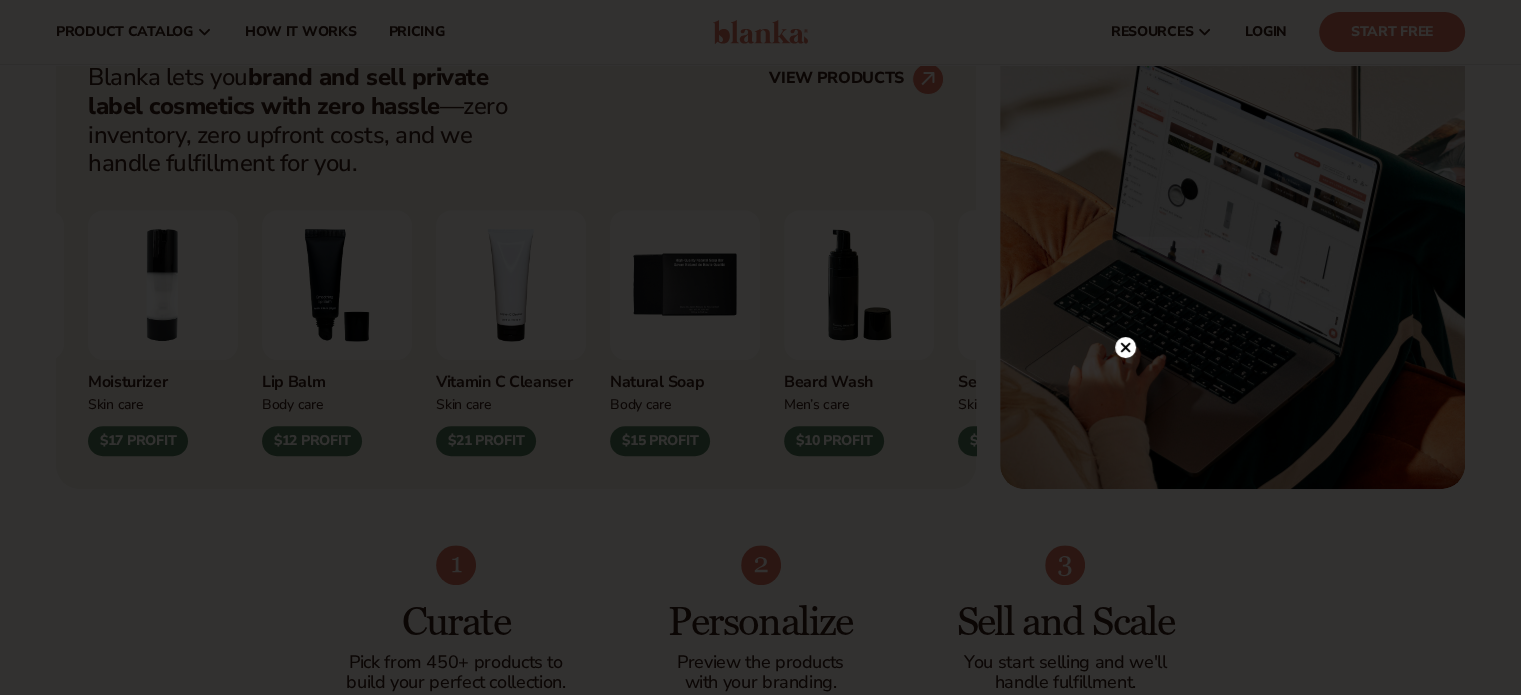 scroll, scrollTop: 700, scrollLeft: 0, axis: vertical 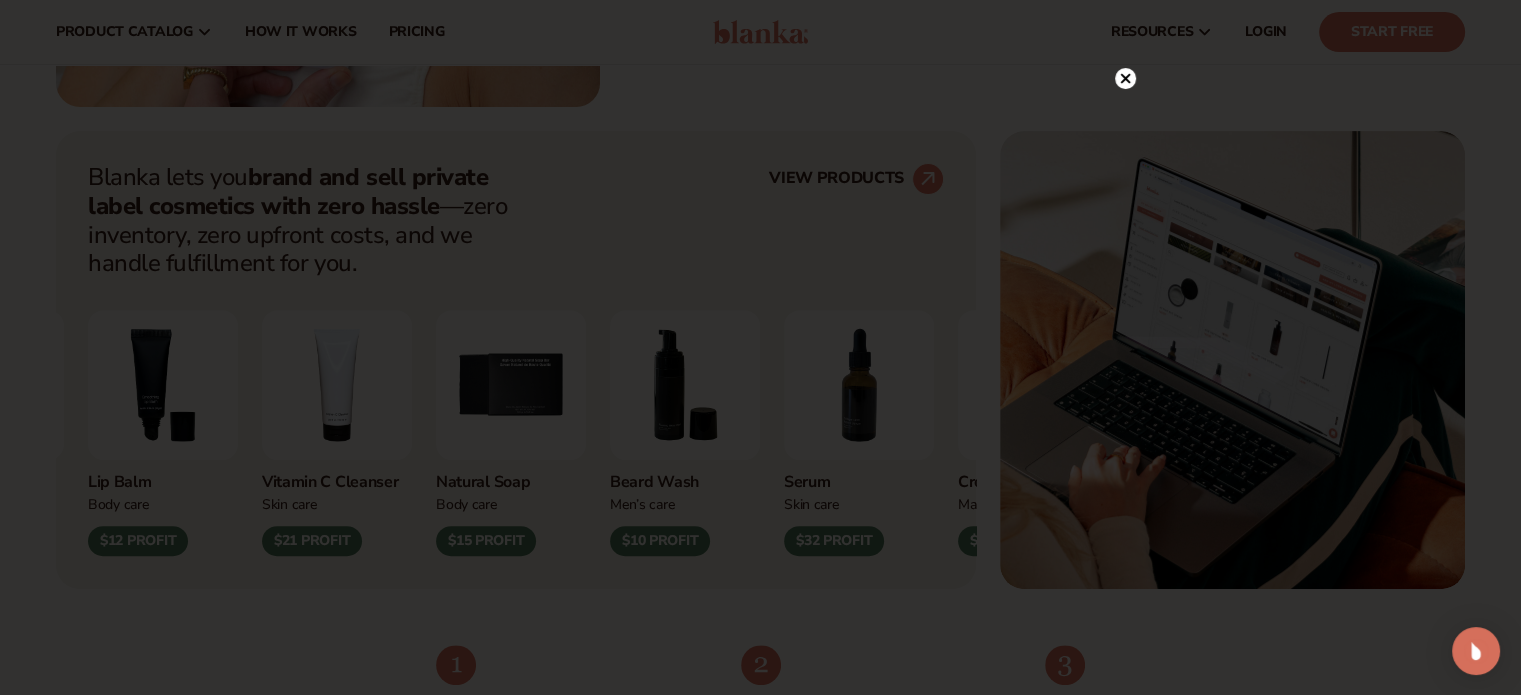 click on "Skip to content
Free to start · ZERO minimums · ZERO contracts ·
Free to start · ZERO minimums · ZERO contracts ·
Free to start · ZERO minimums · ZERO contracts ·
Free to start · ZERO minimums · ZERO contracts ·
Free to start · ZERO minimums · ZERO contracts ·
Free to start · ZERO minimums · ZERO contracts ·" at bounding box center [760, 4055] 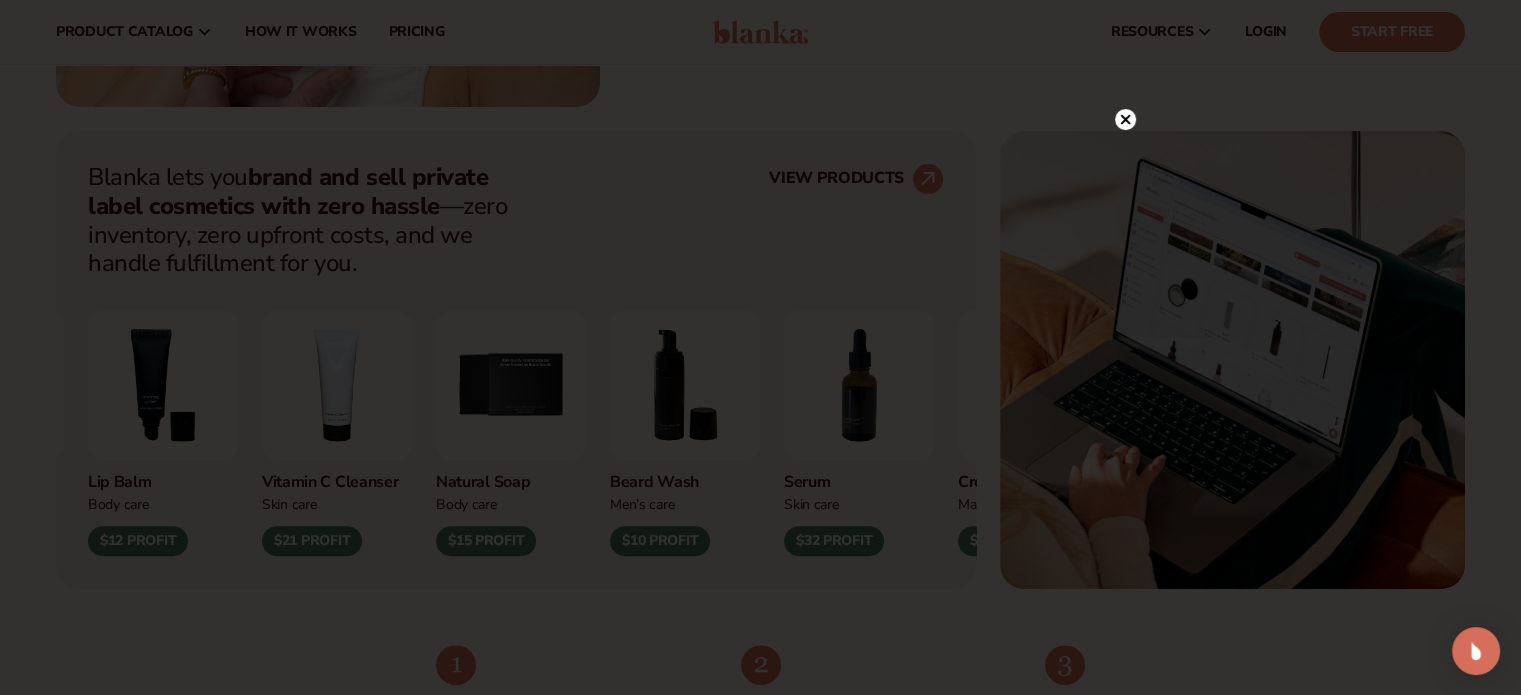 click 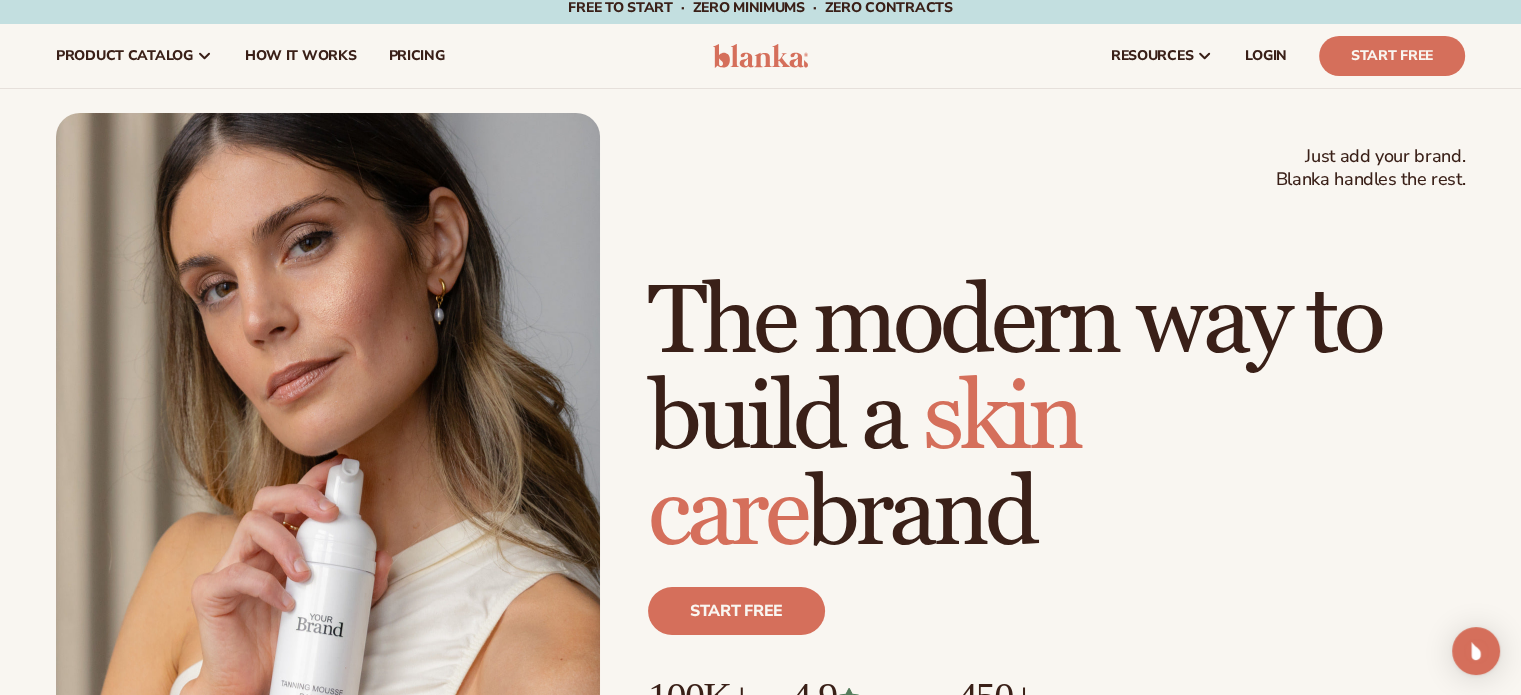 scroll, scrollTop: 0, scrollLeft: 0, axis: both 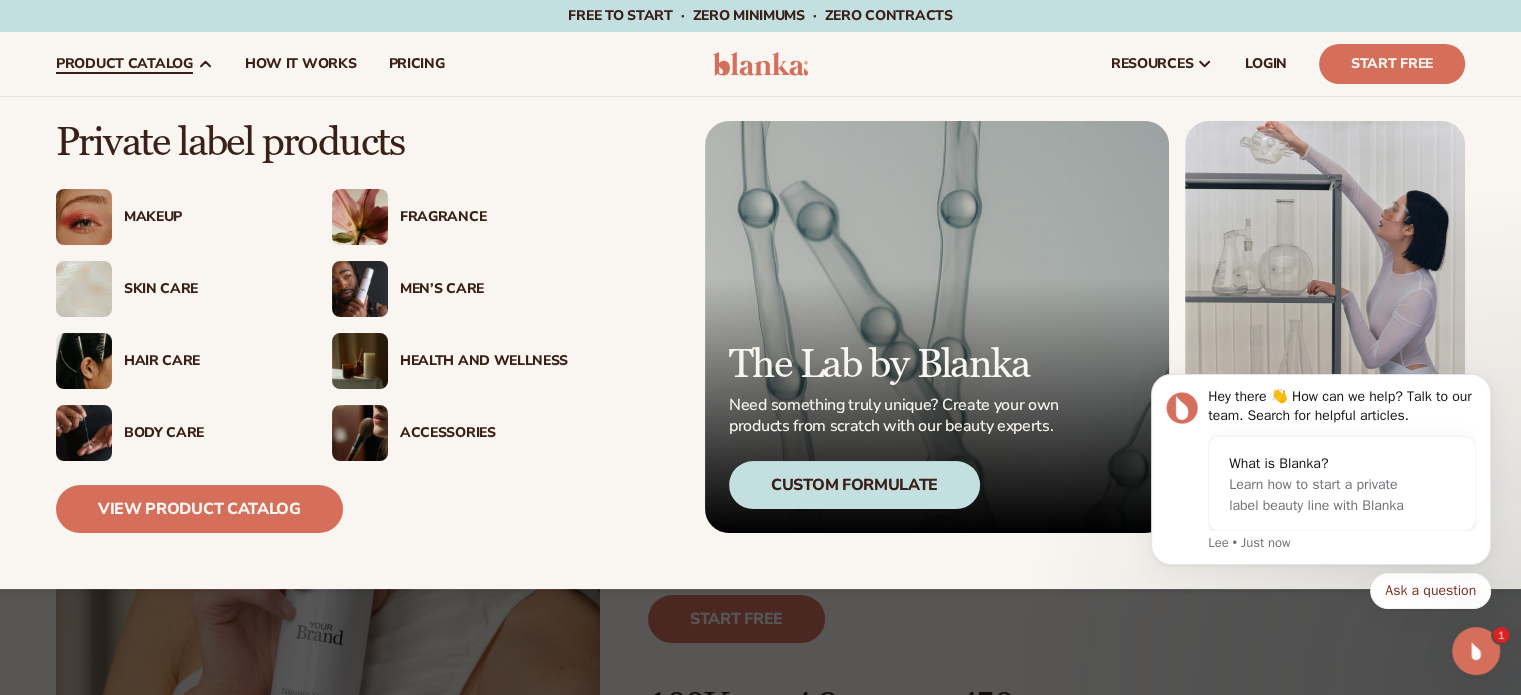 click on "Makeup" at bounding box center [208, 217] 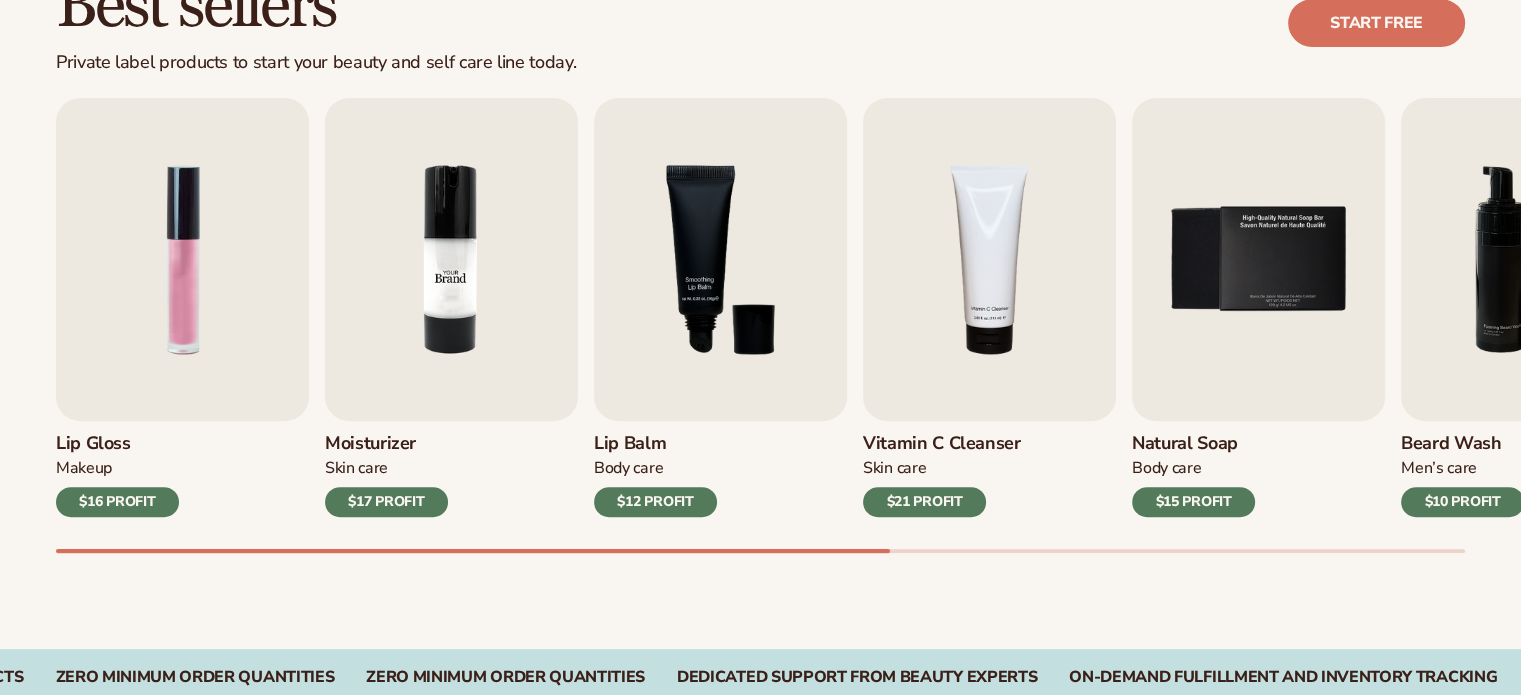 scroll, scrollTop: 700, scrollLeft: 0, axis: vertical 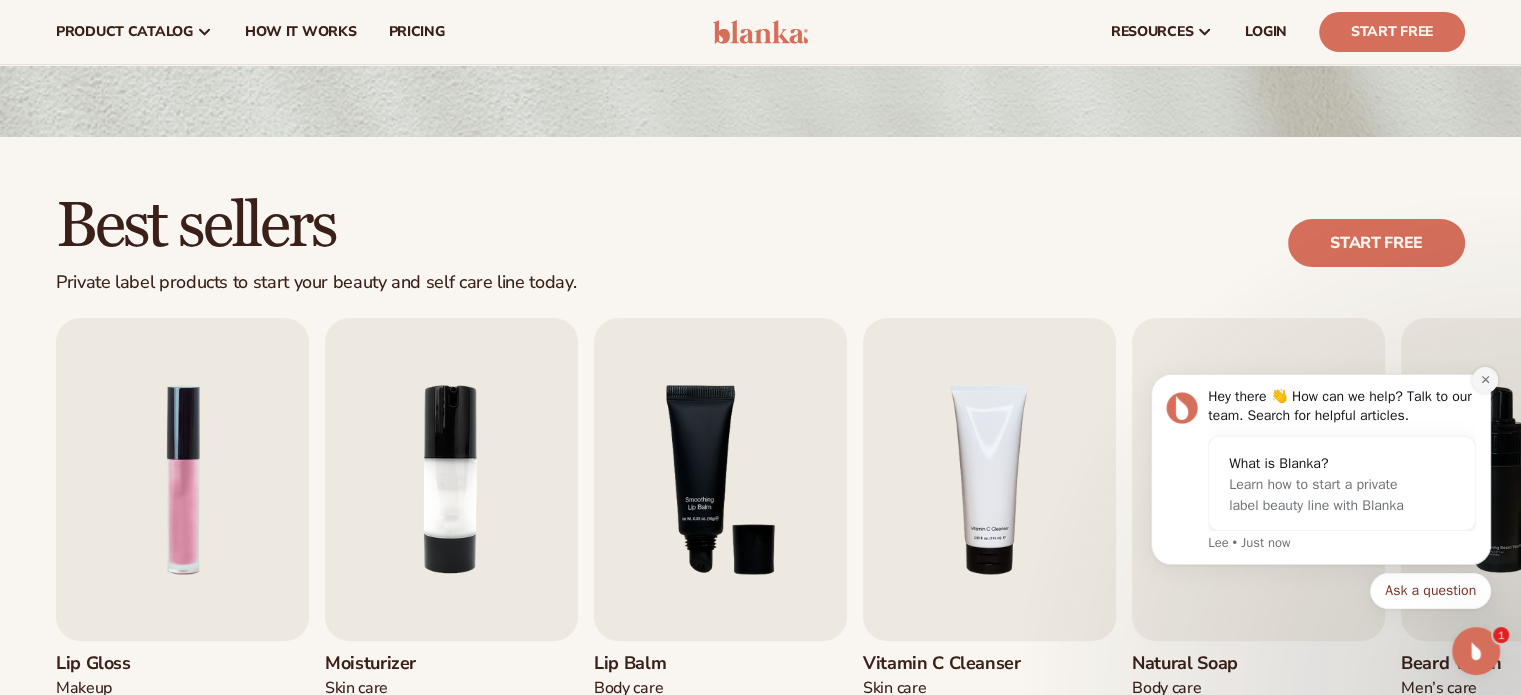 click 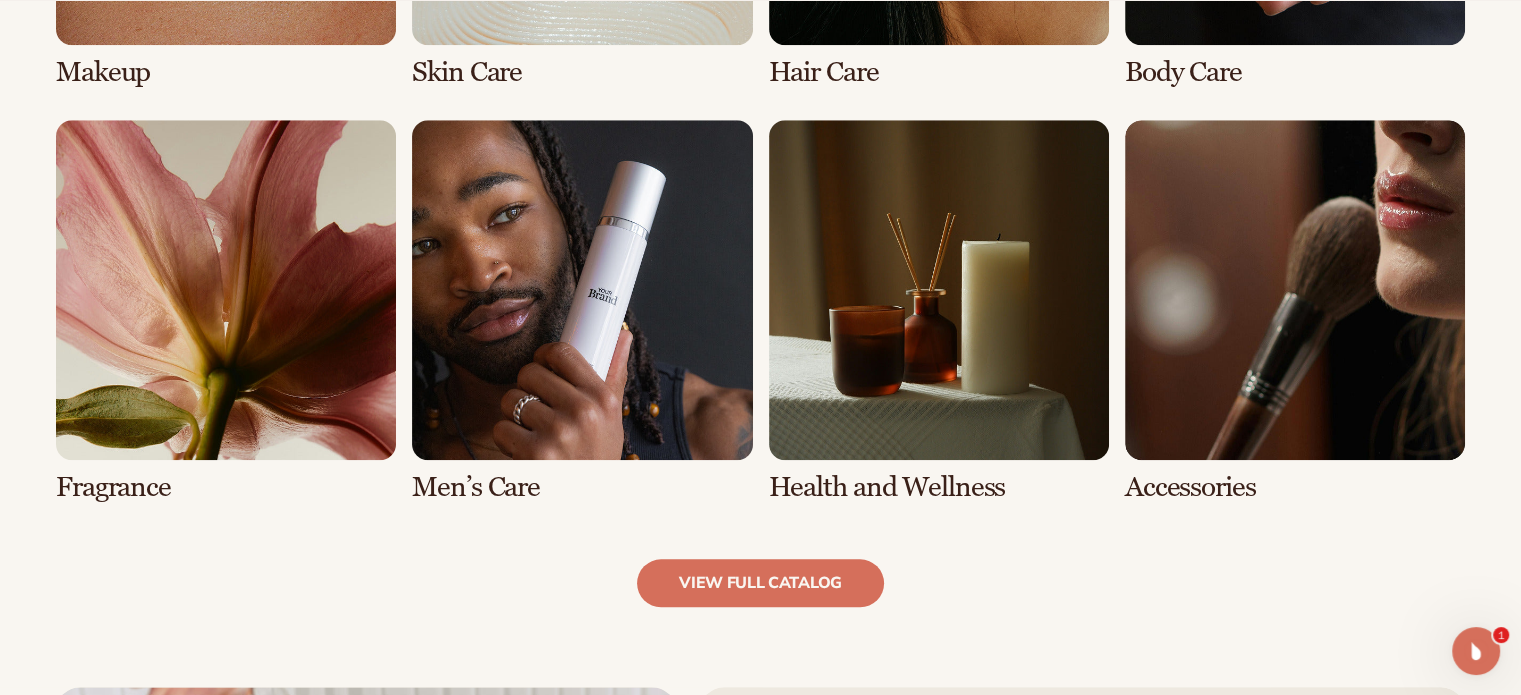 scroll, scrollTop: 1900, scrollLeft: 0, axis: vertical 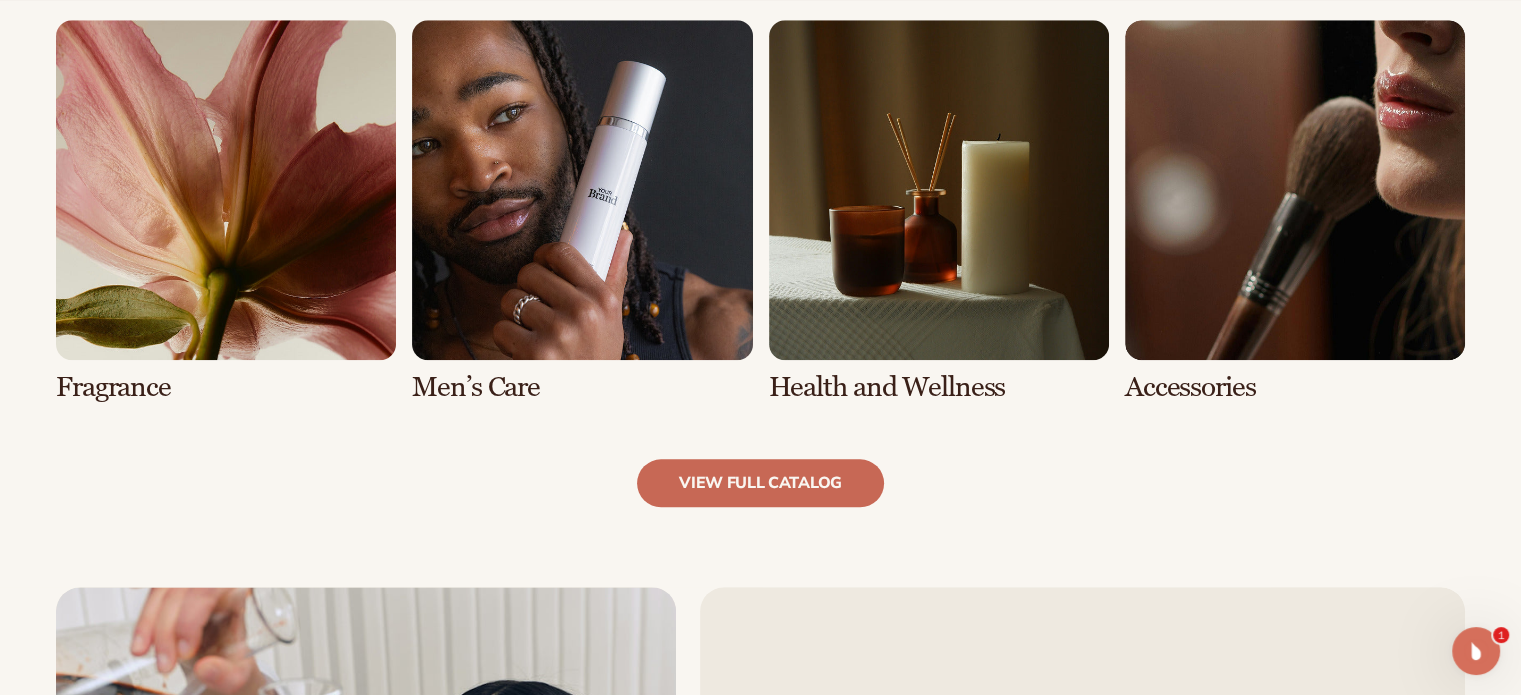 click on "view full catalog" at bounding box center (760, 483) 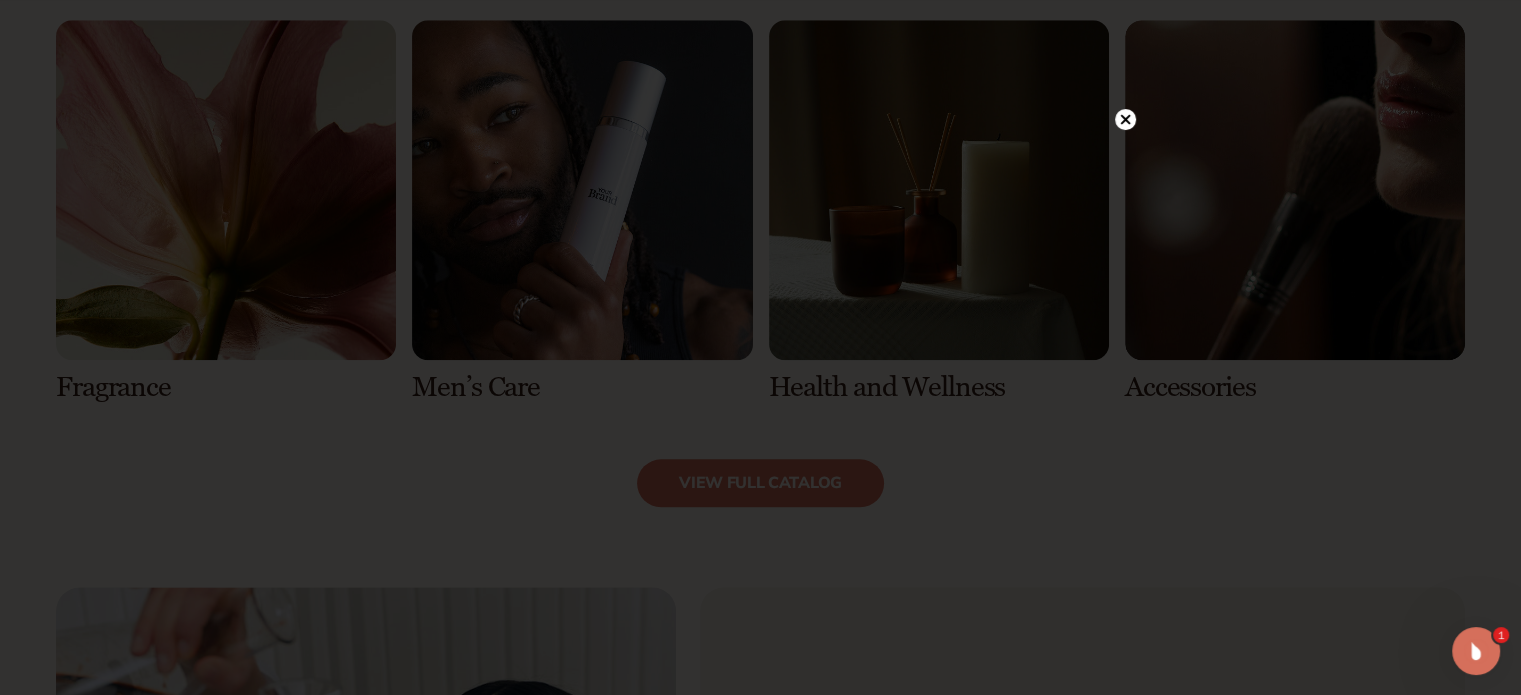 click at bounding box center (760, 347) 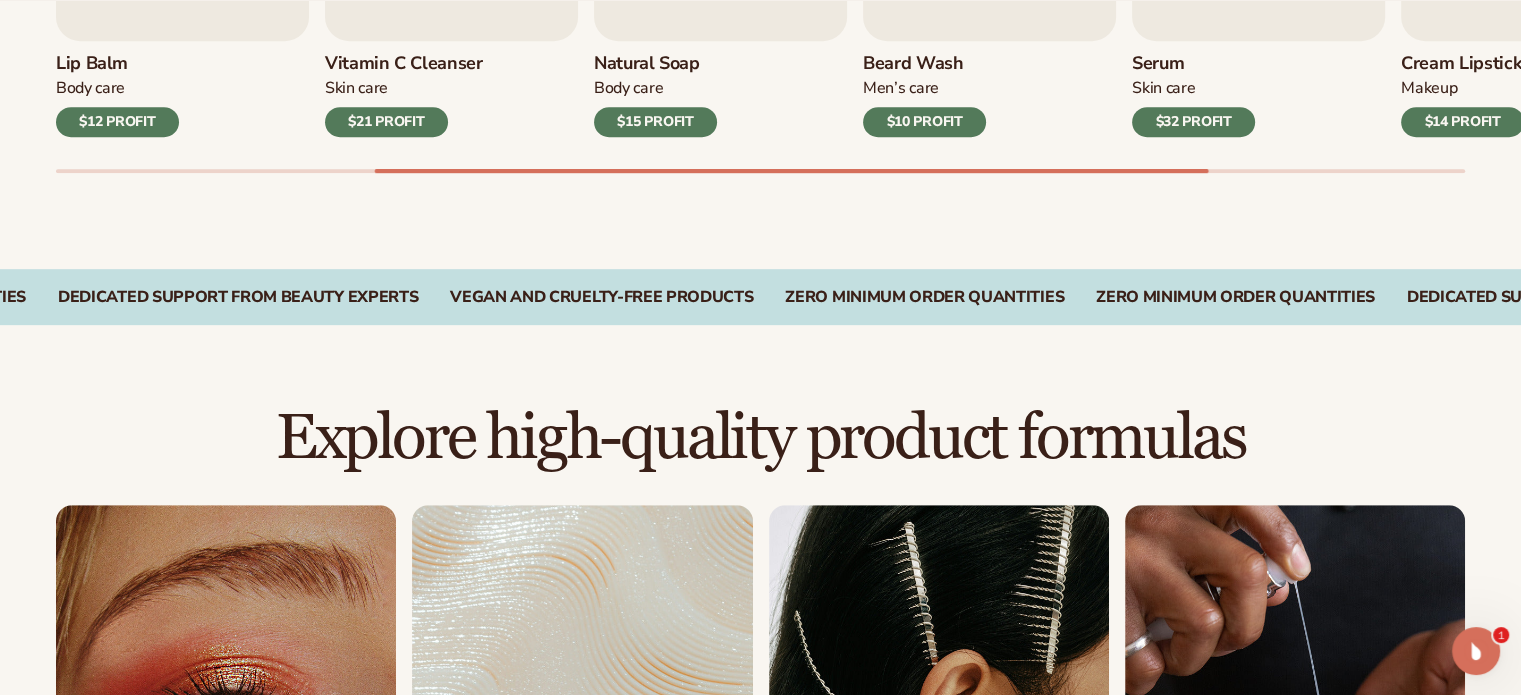 scroll, scrollTop: 1400, scrollLeft: 0, axis: vertical 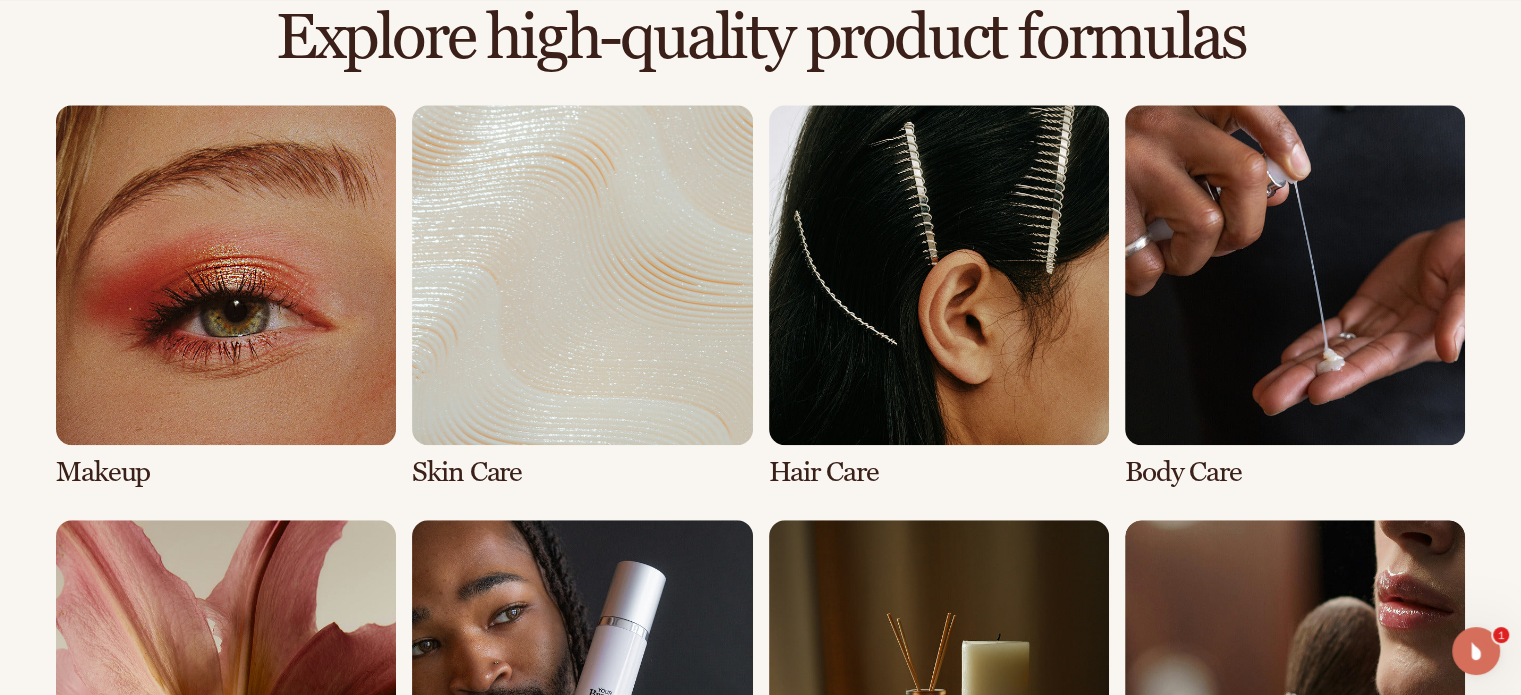 click at bounding box center [226, 296] 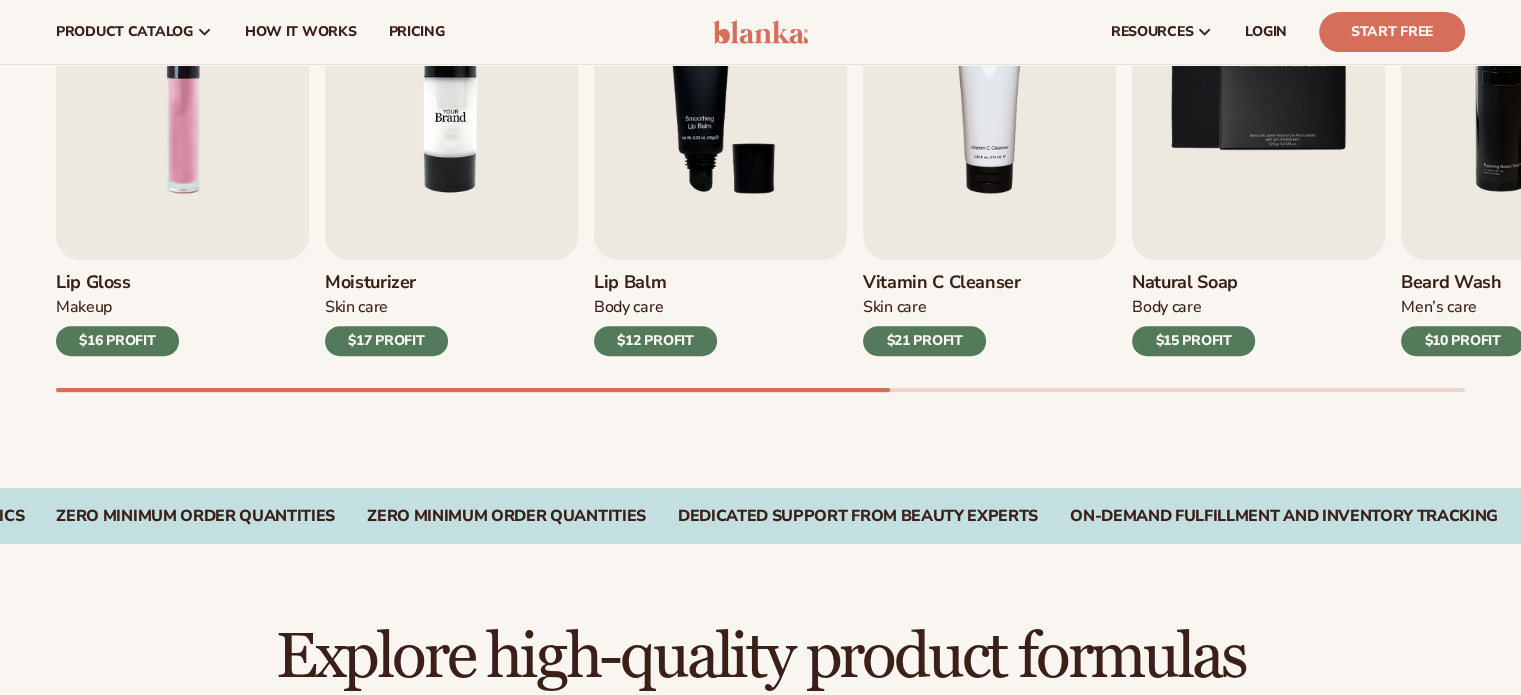 scroll, scrollTop: 700, scrollLeft: 0, axis: vertical 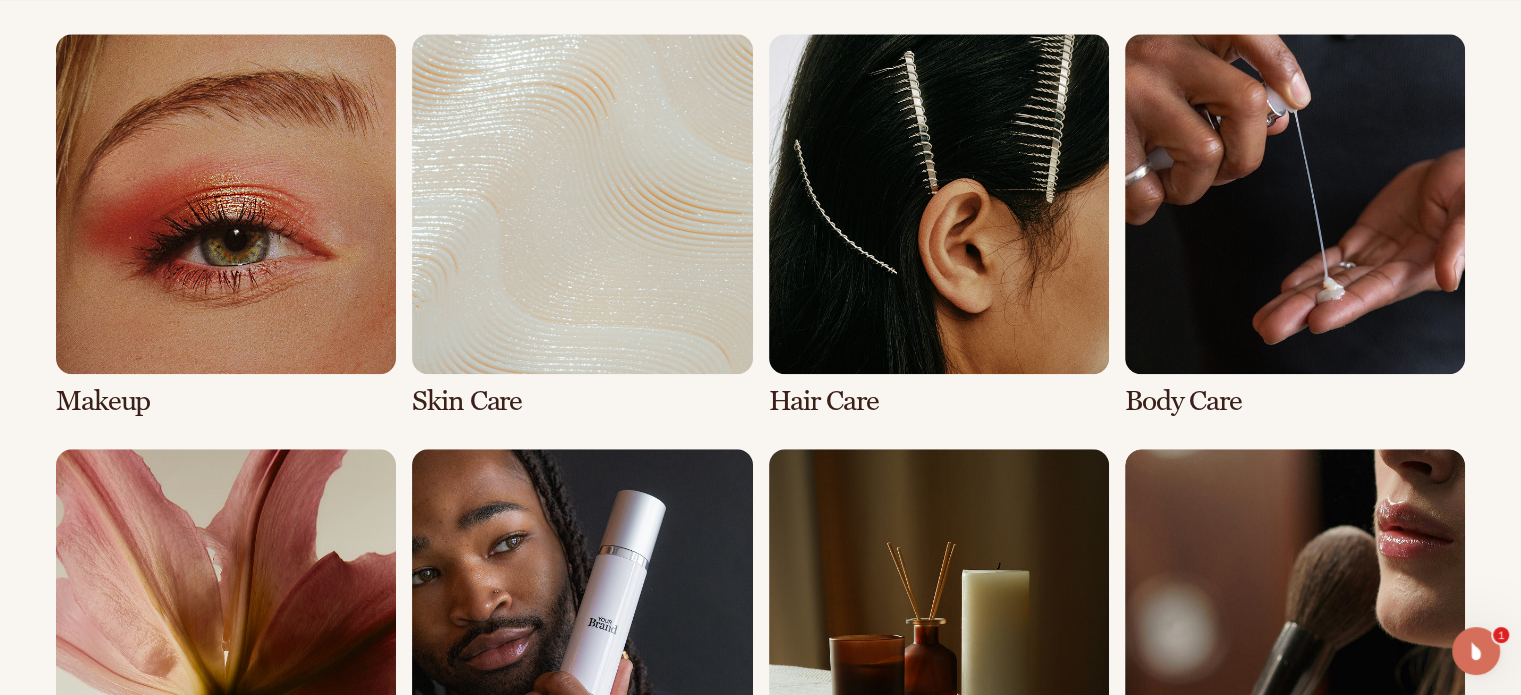 click at bounding box center (582, 225) 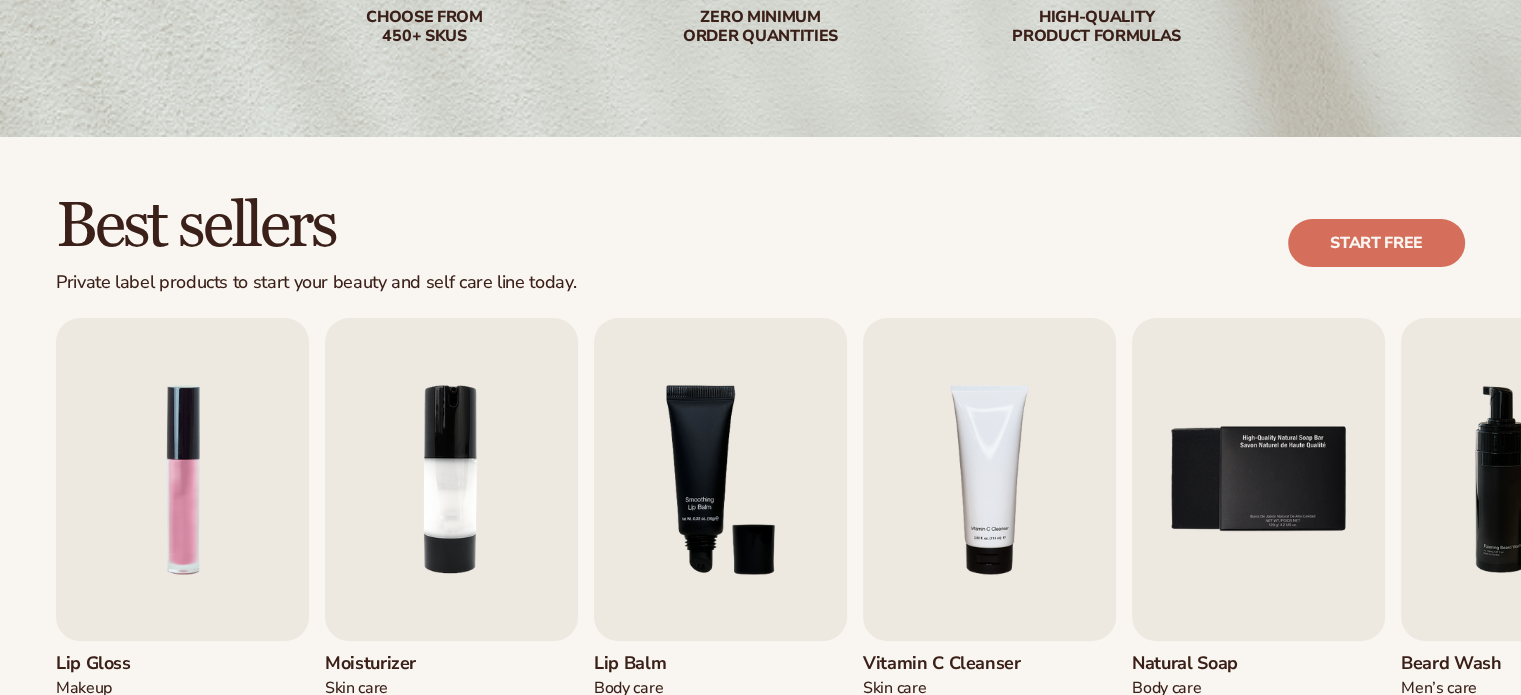 scroll, scrollTop: 400, scrollLeft: 0, axis: vertical 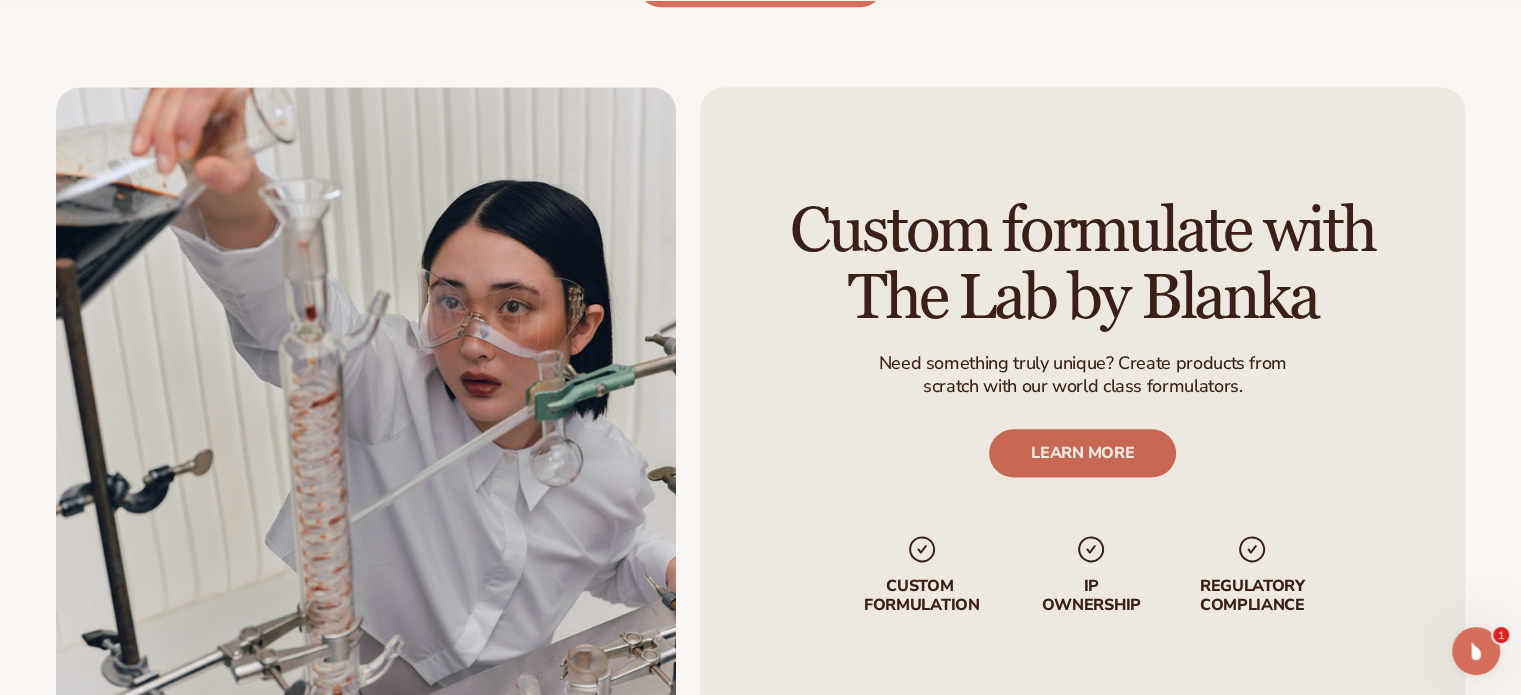 click on "LEARN MORE" at bounding box center (1082, 452) 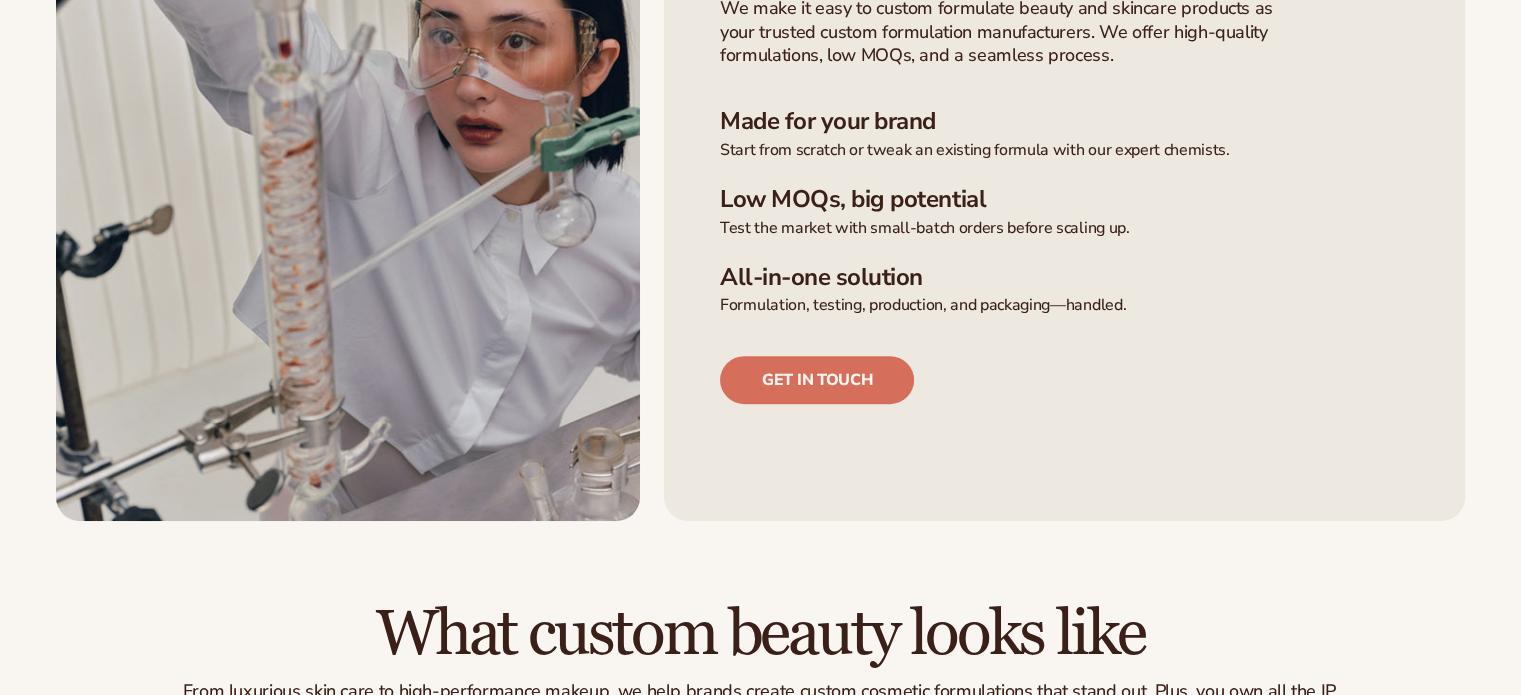 scroll, scrollTop: 696, scrollLeft: 0, axis: vertical 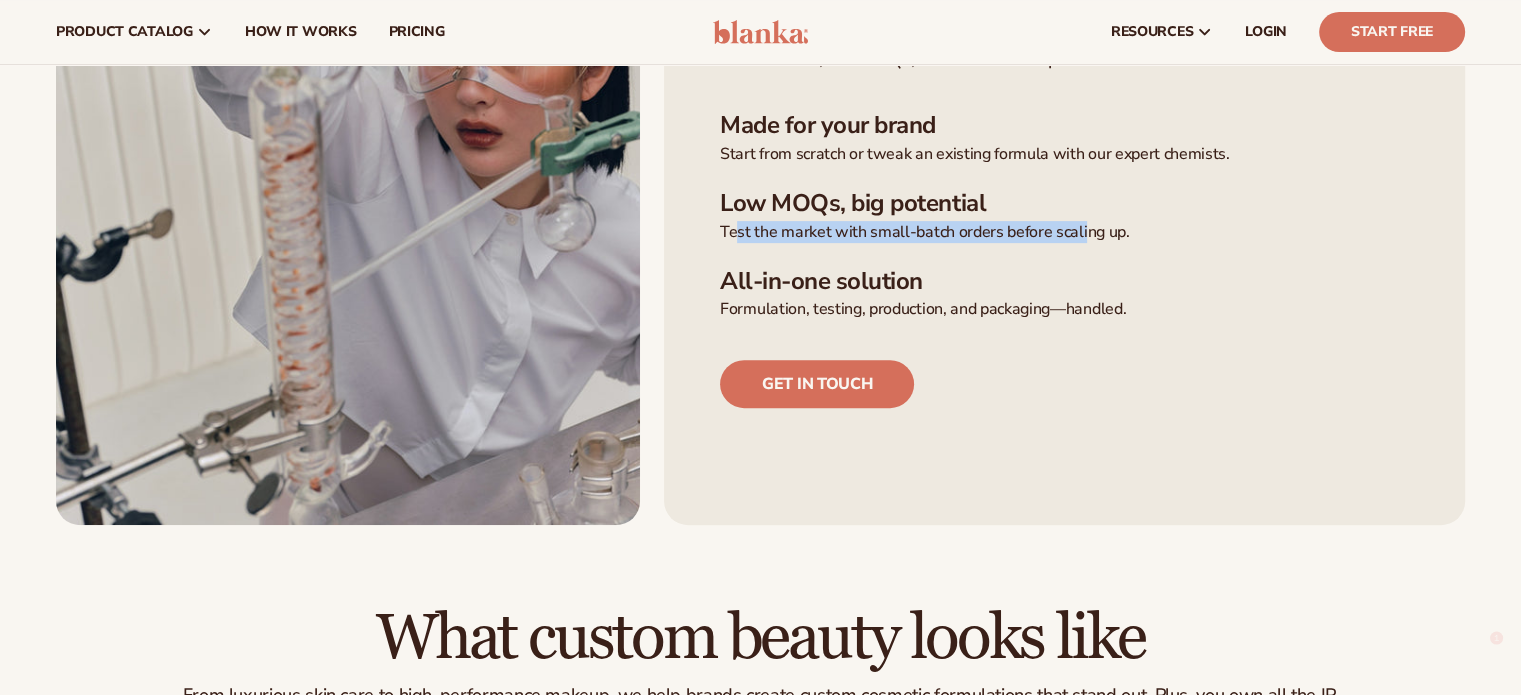 drag, startPoint x: 735, startPoint y: 224, endPoint x: 1080, endPoint y: 237, distance: 345.24484 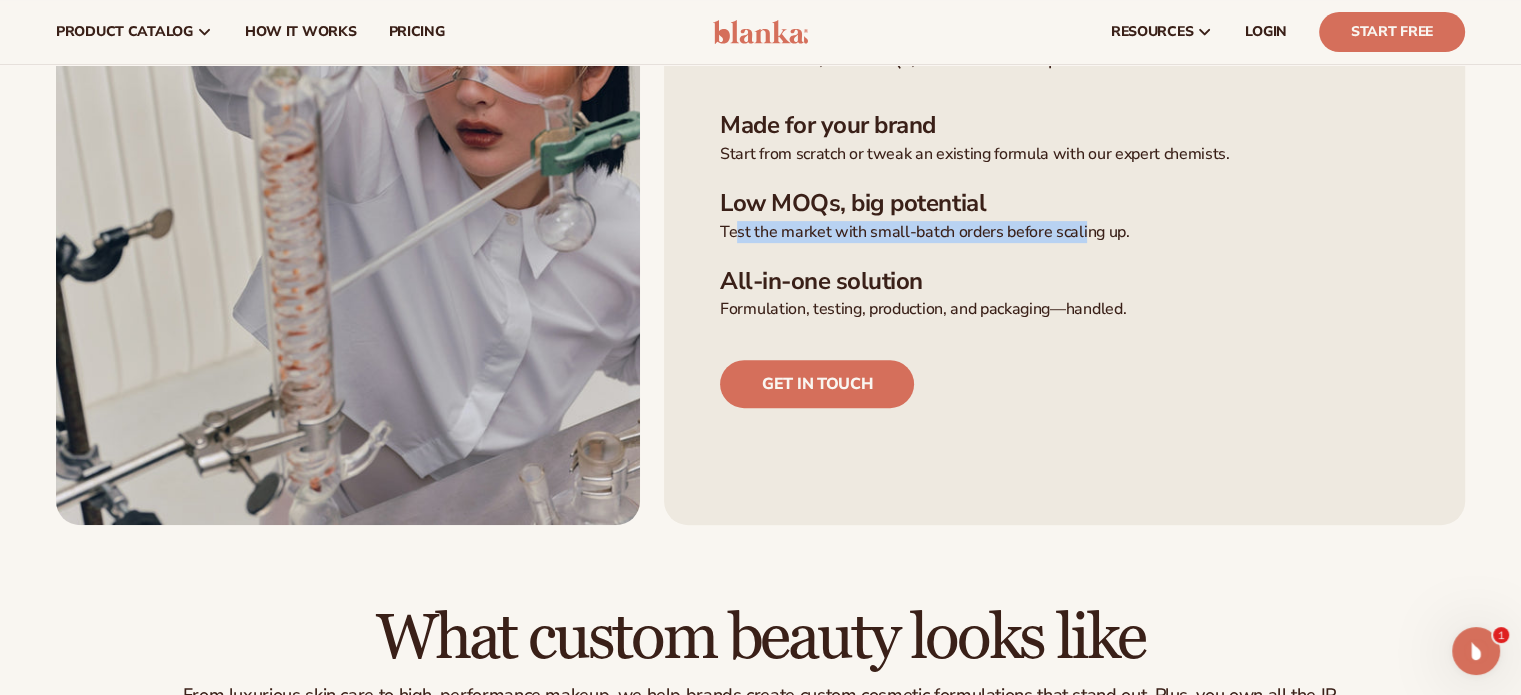 click on "Test the market with small-batch orders before scaling up." at bounding box center [1064, 232] 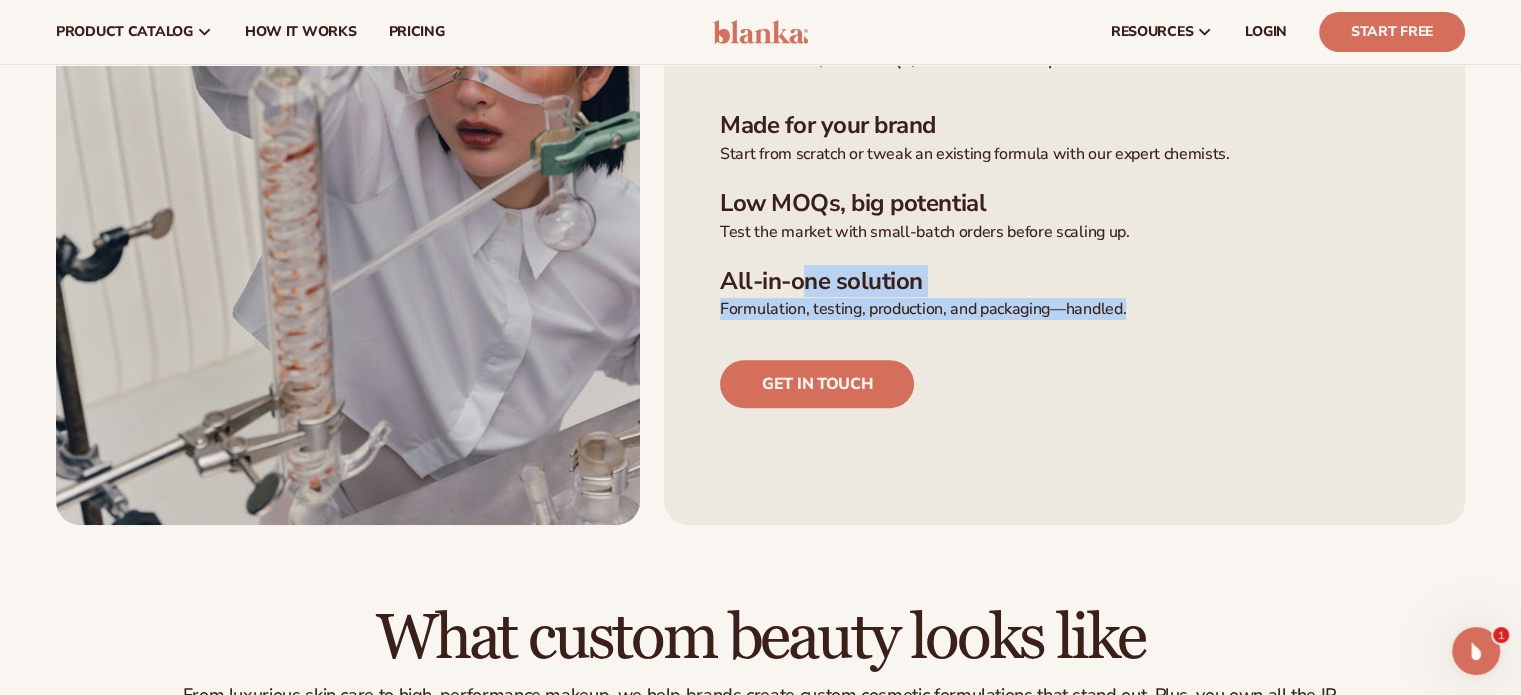 drag, startPoint x: 1134, startPoint y: 303, endPoint x: 804, endPoint y: 287, distance: 330.38766 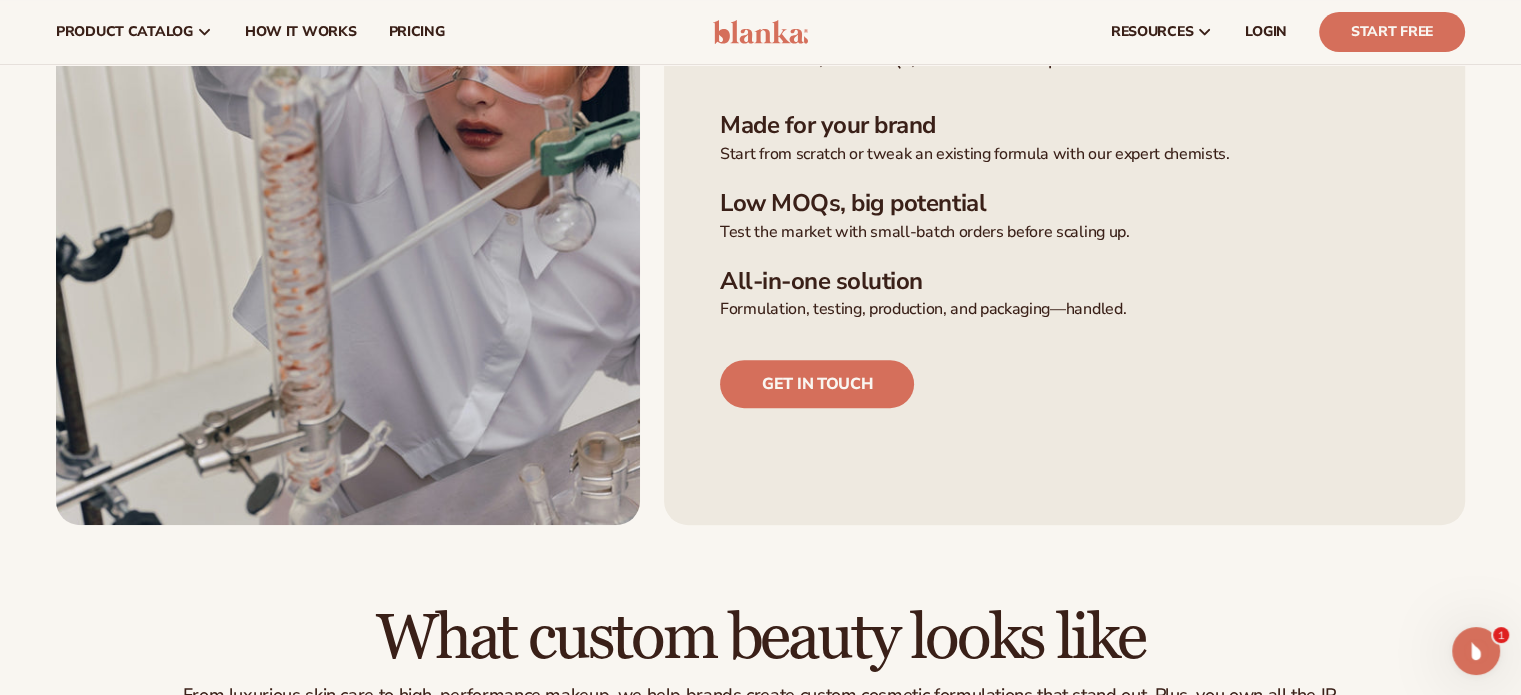 click on "Get in touch" at bounding box center (1064, 364) 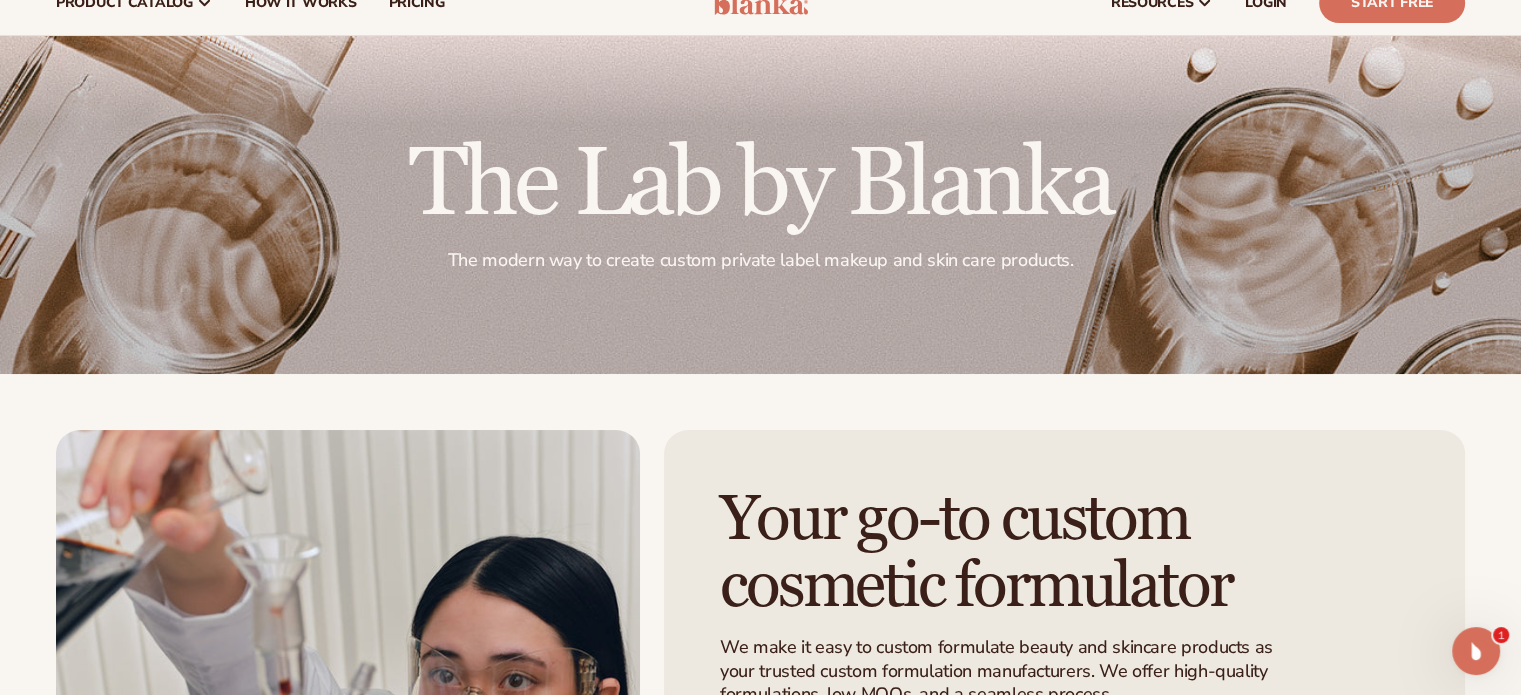 scroll, scrollTop: 0, scrollLeft: 0, axis: both 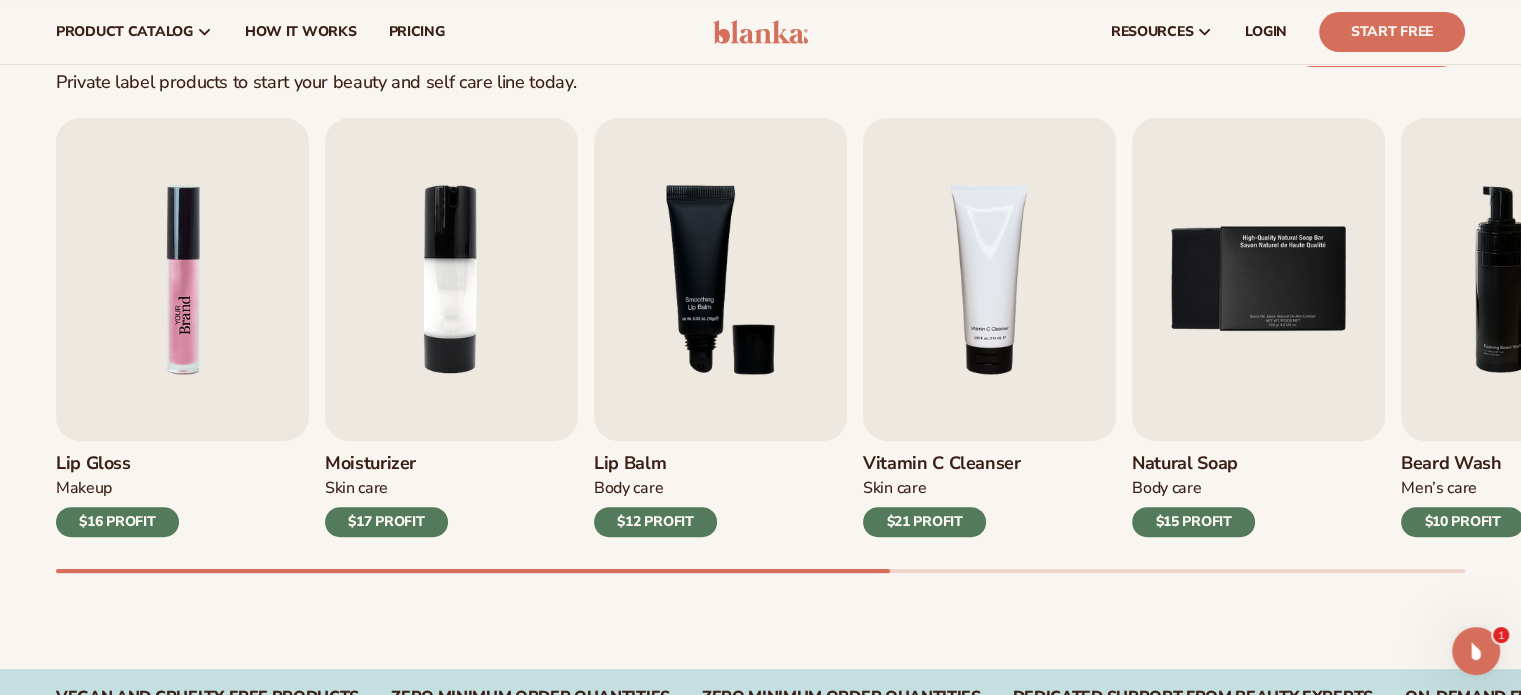 click at bounding box center [182, 279] 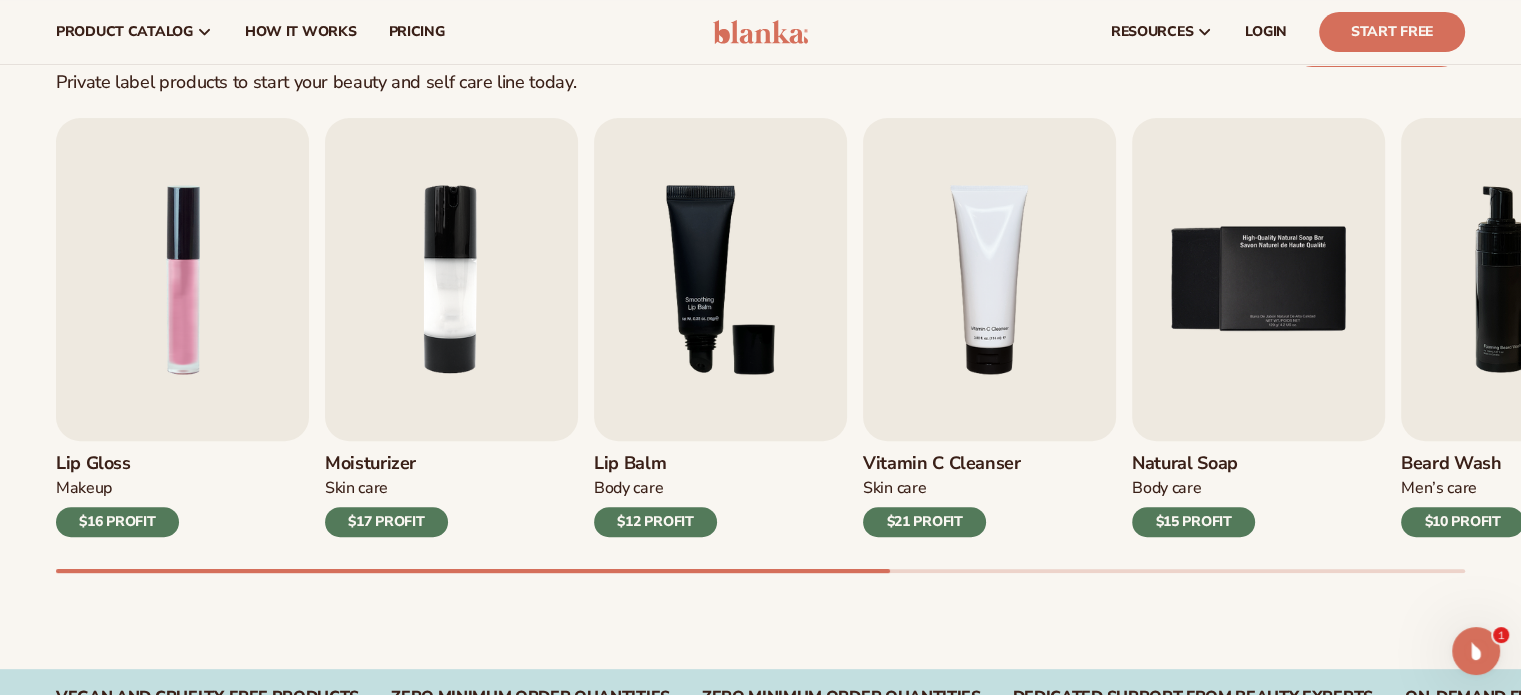 click on "$16 PROFIT" at bounding box center [117, 522] 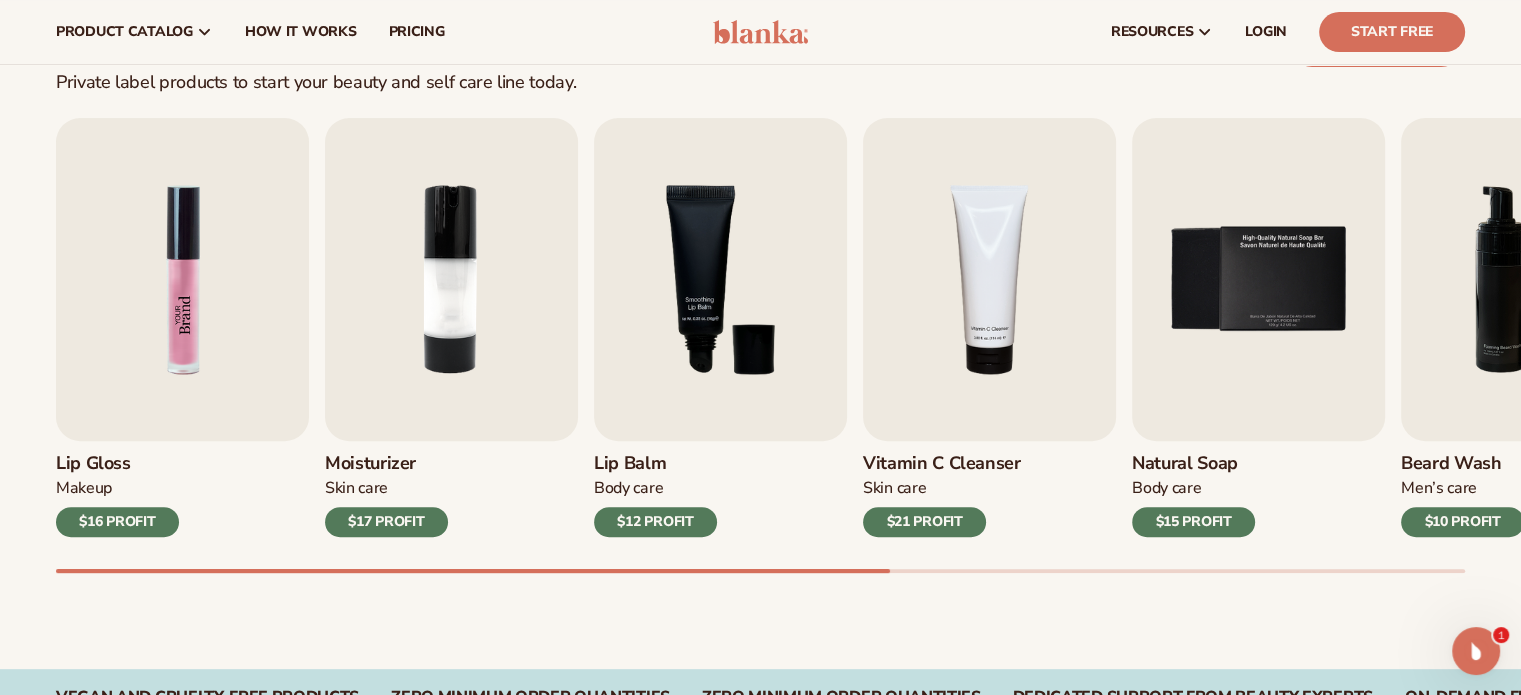 click at bounding box center (182, 279) 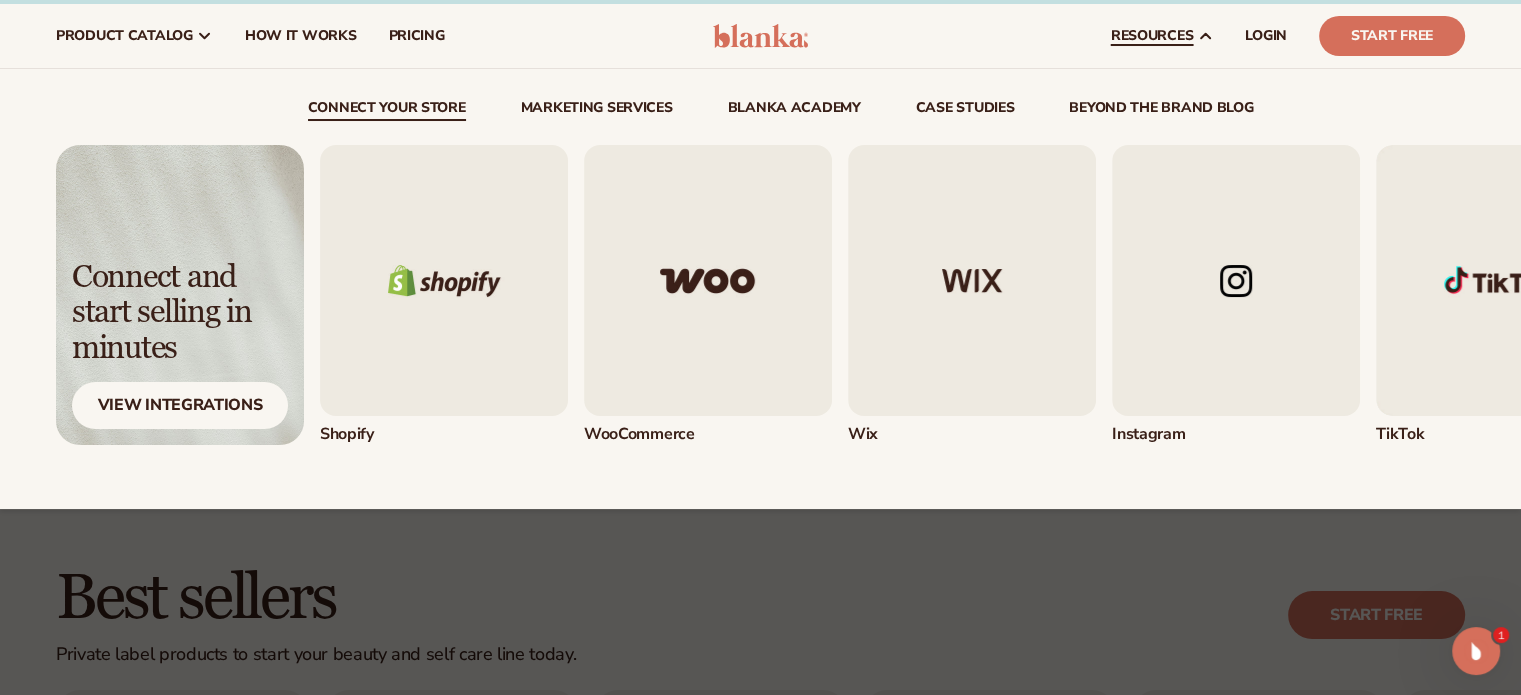 scroll, scrollTop: 0, scrollLeft: 0, axis: both 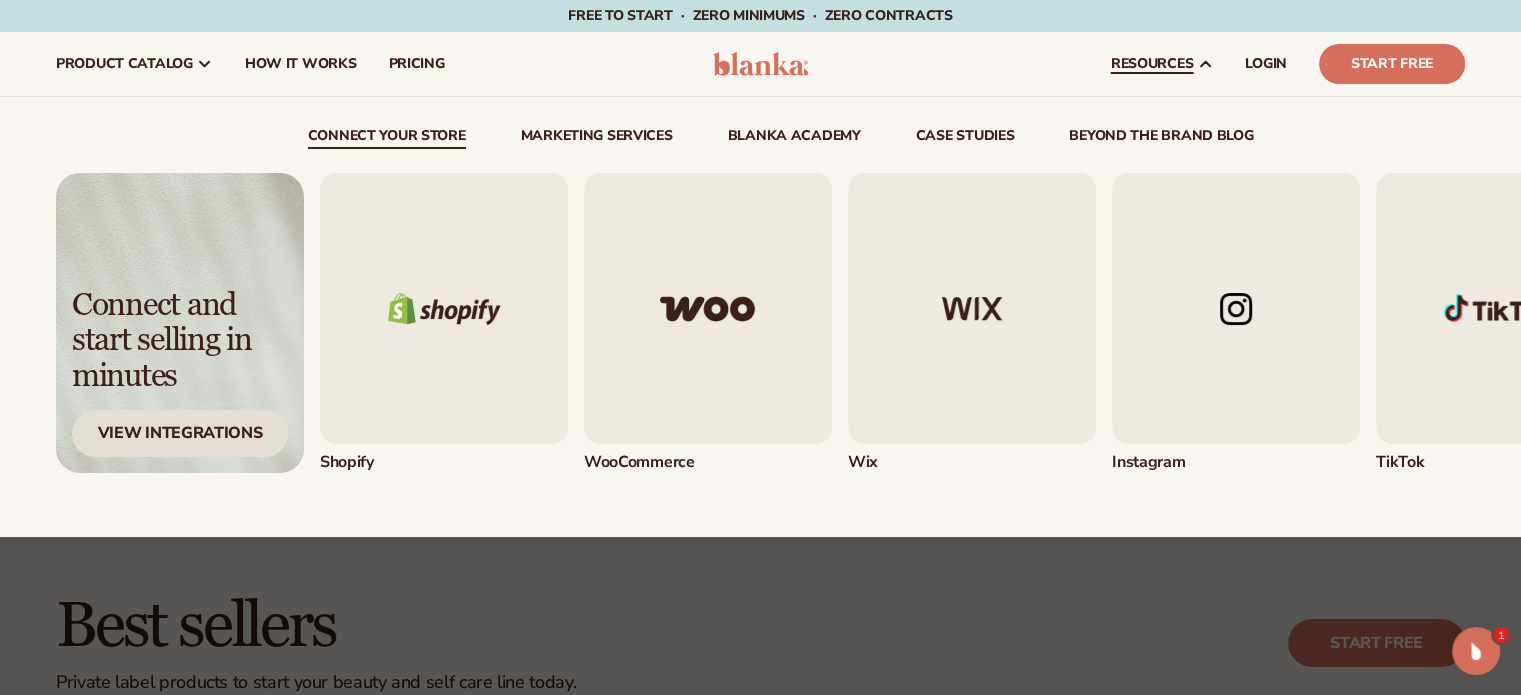 click on "View Integrations" at bounding box center [180, 433] 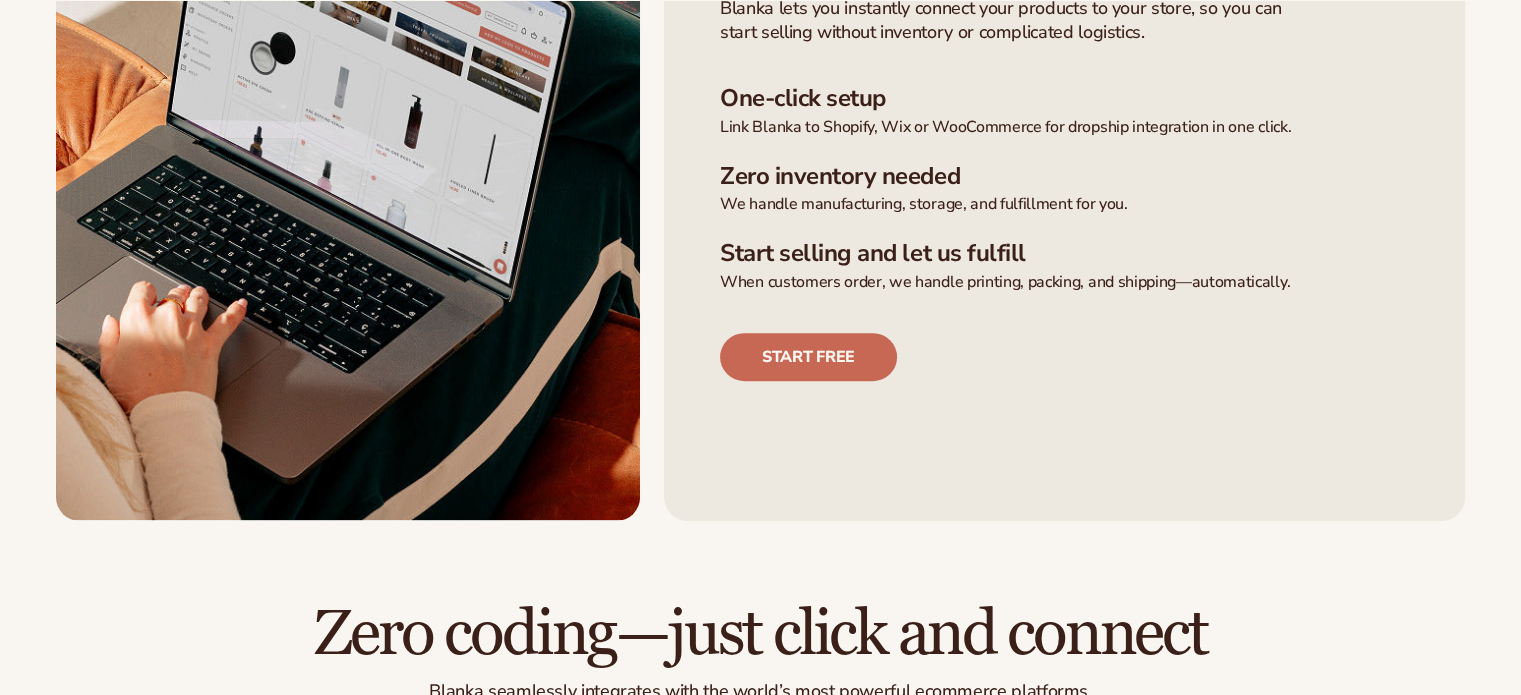 scroll, scrollTop: 700, scrollLeft: 0, axis: vertical 